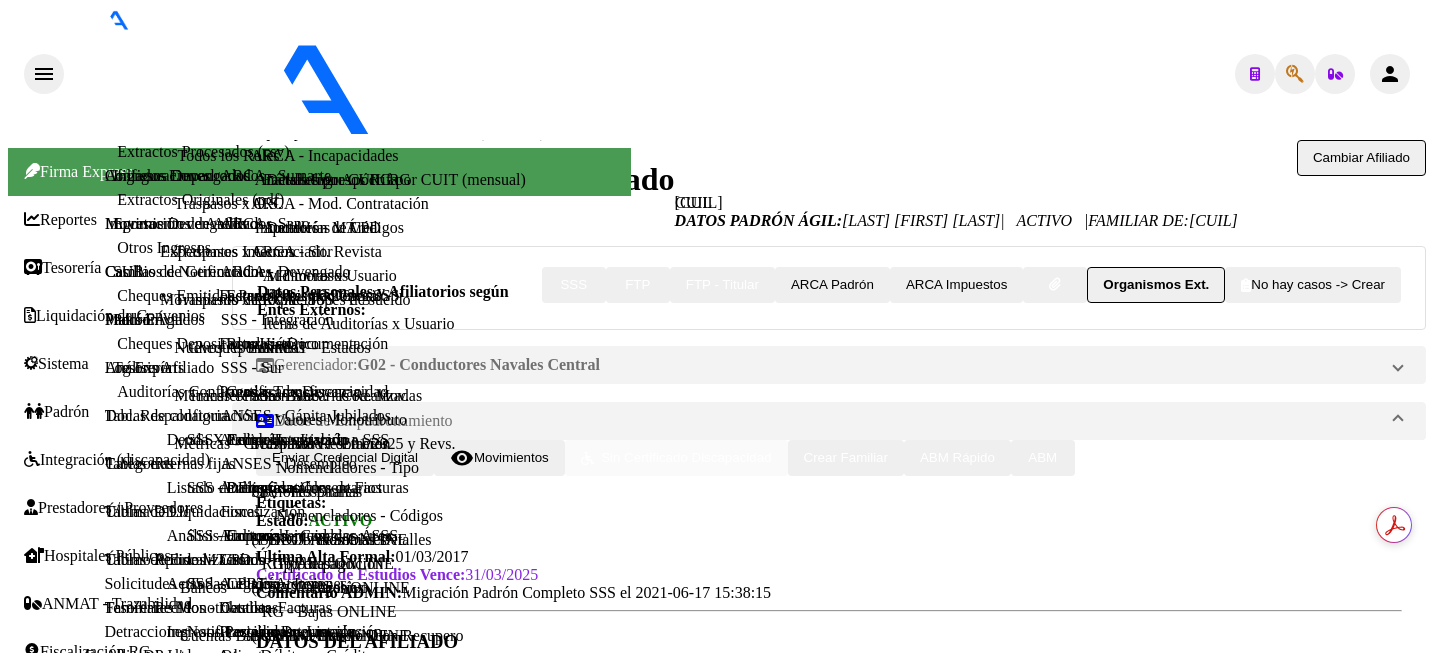 scroll, scrollTop: 0, scrollLeft: 0, axis: both 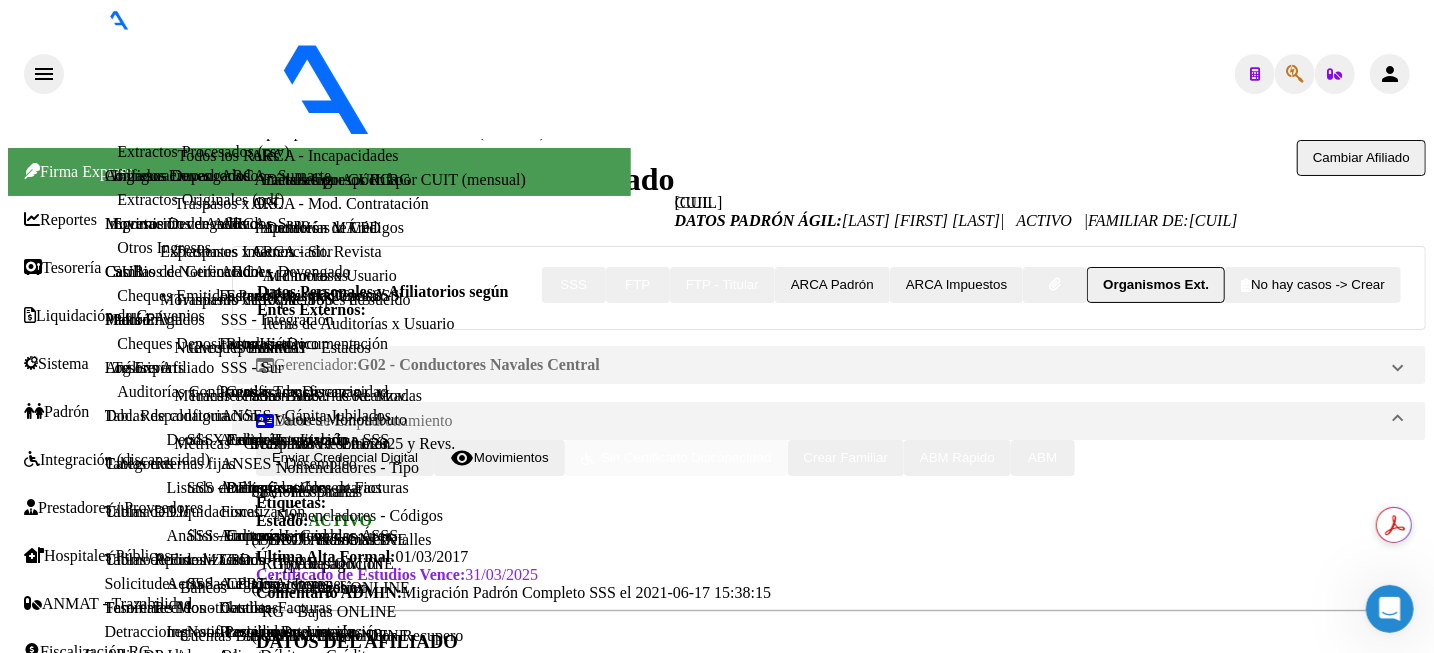 click on "Cambiar Afiliado" 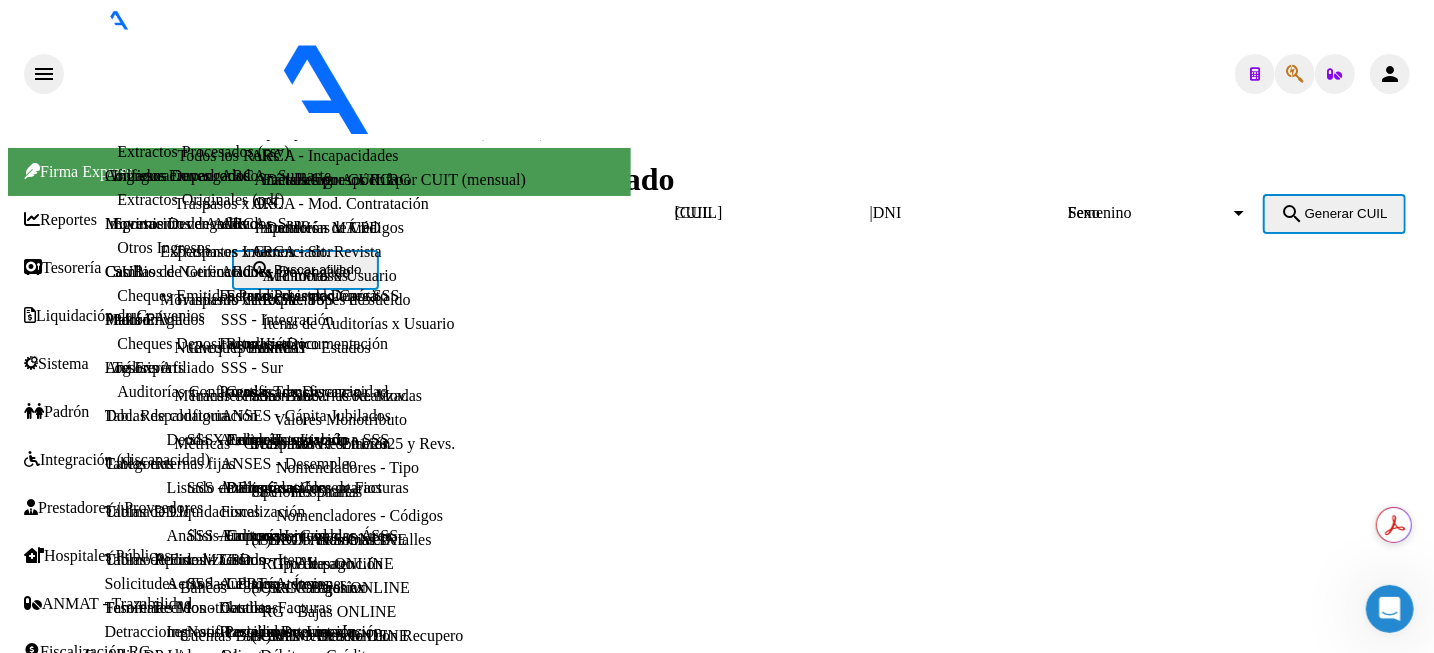 click on "[NUMBER]" at bounding box center (963, 213) 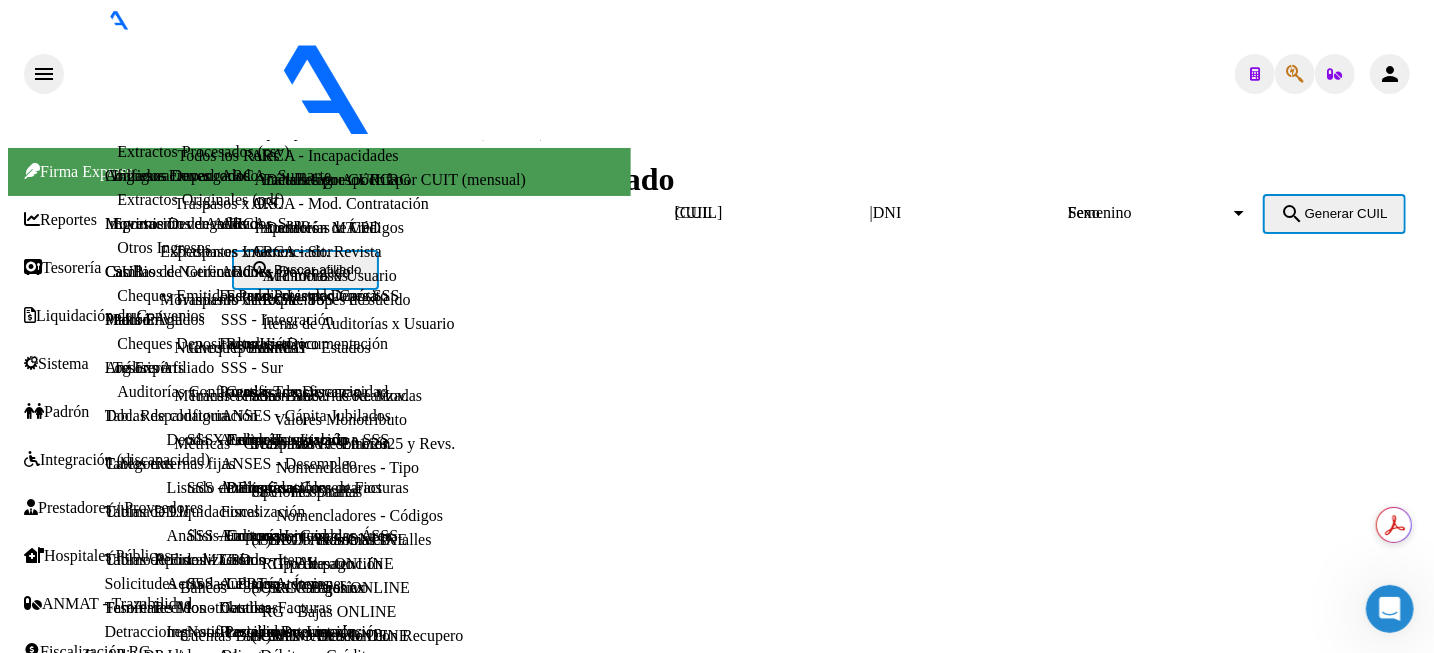 click on "Masculino" at bounding box center [717, 912] 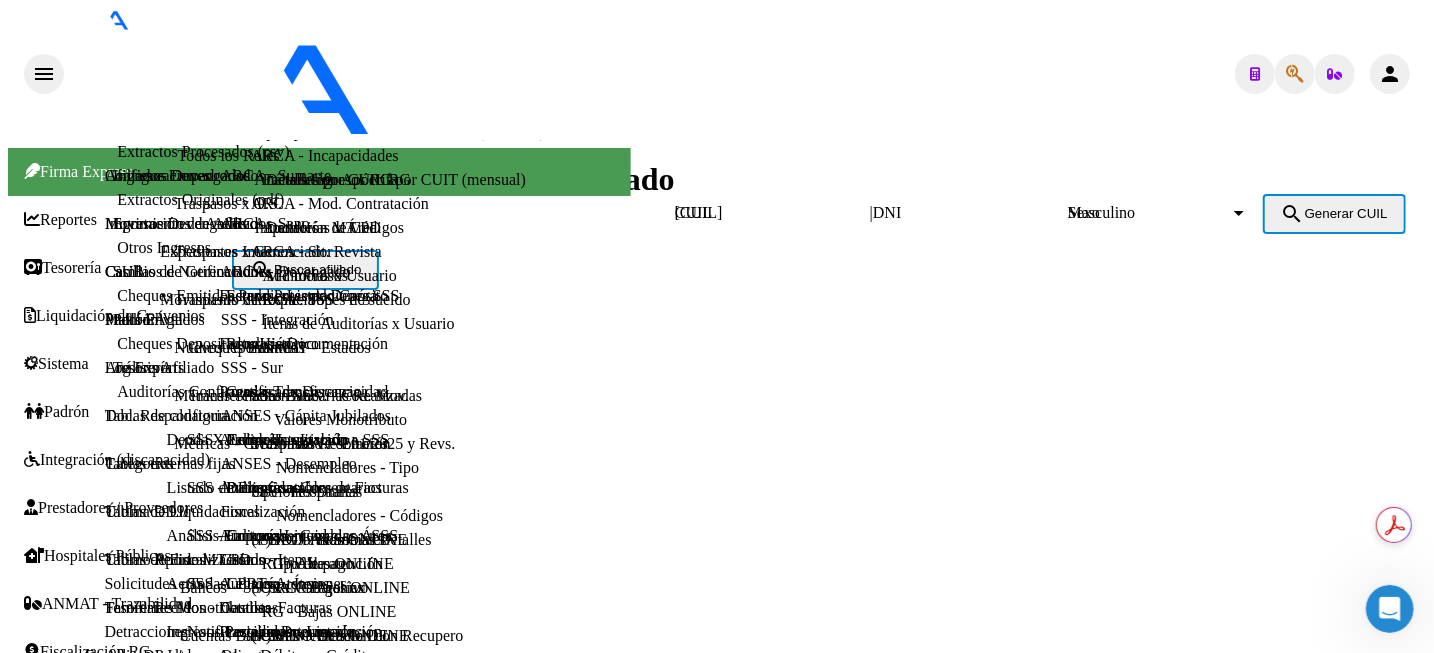 drag, startPoint x: 1079, startPoint y: 193, endPoint x: 1158, endPoint y: 187, distance: 79.22752 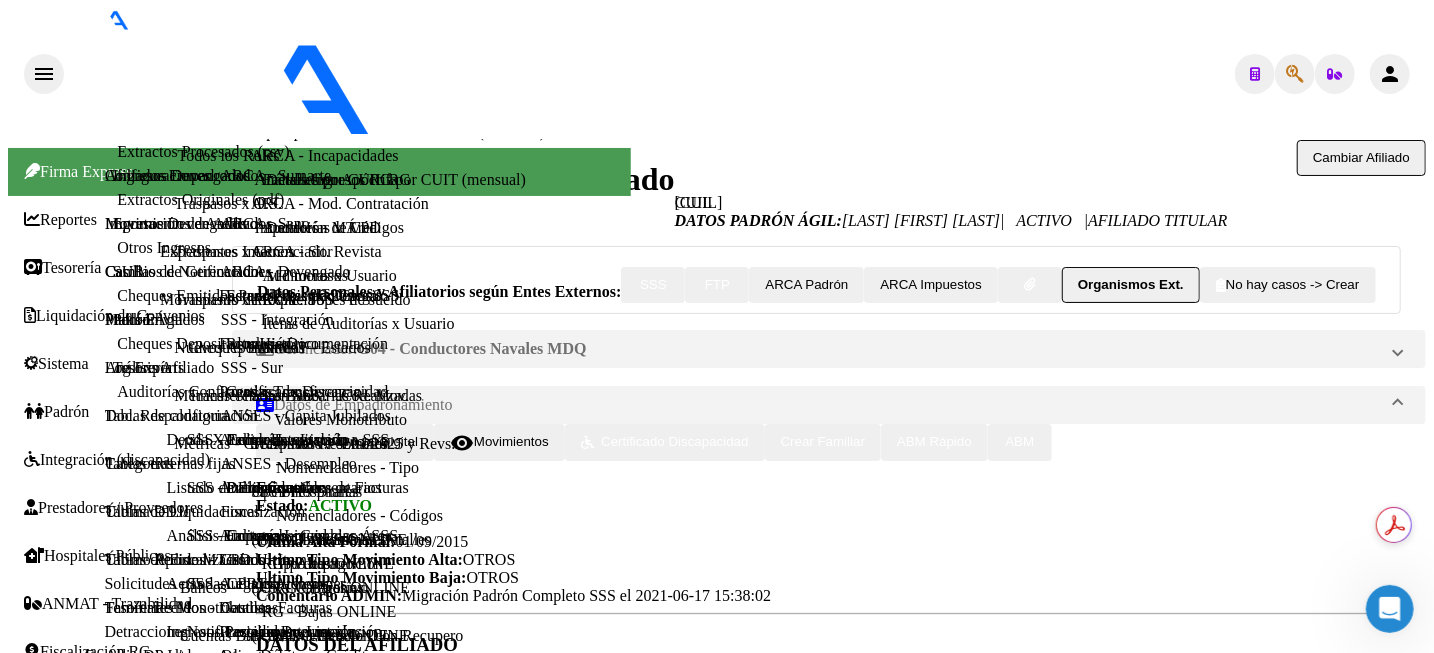 scroll, scrollTop: 500, scrollLeft: 0, axis: vertical 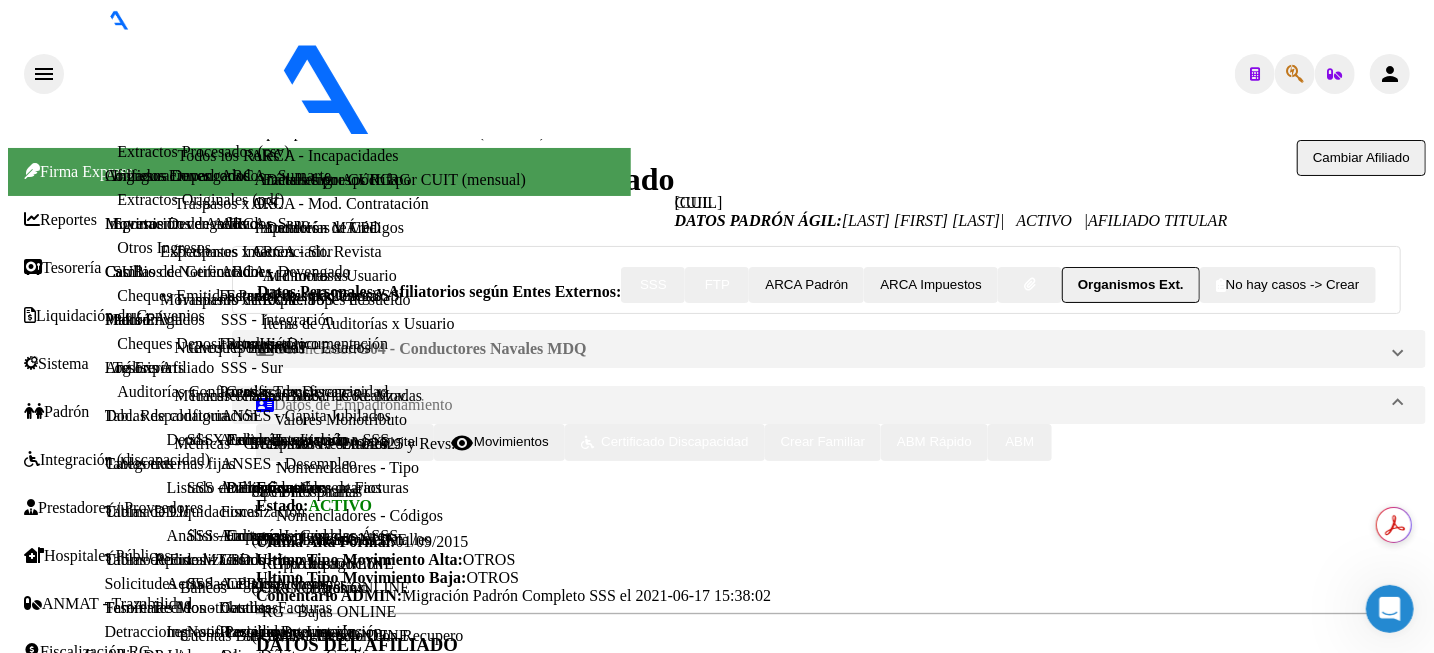 click on "Cambiar Afiliado" 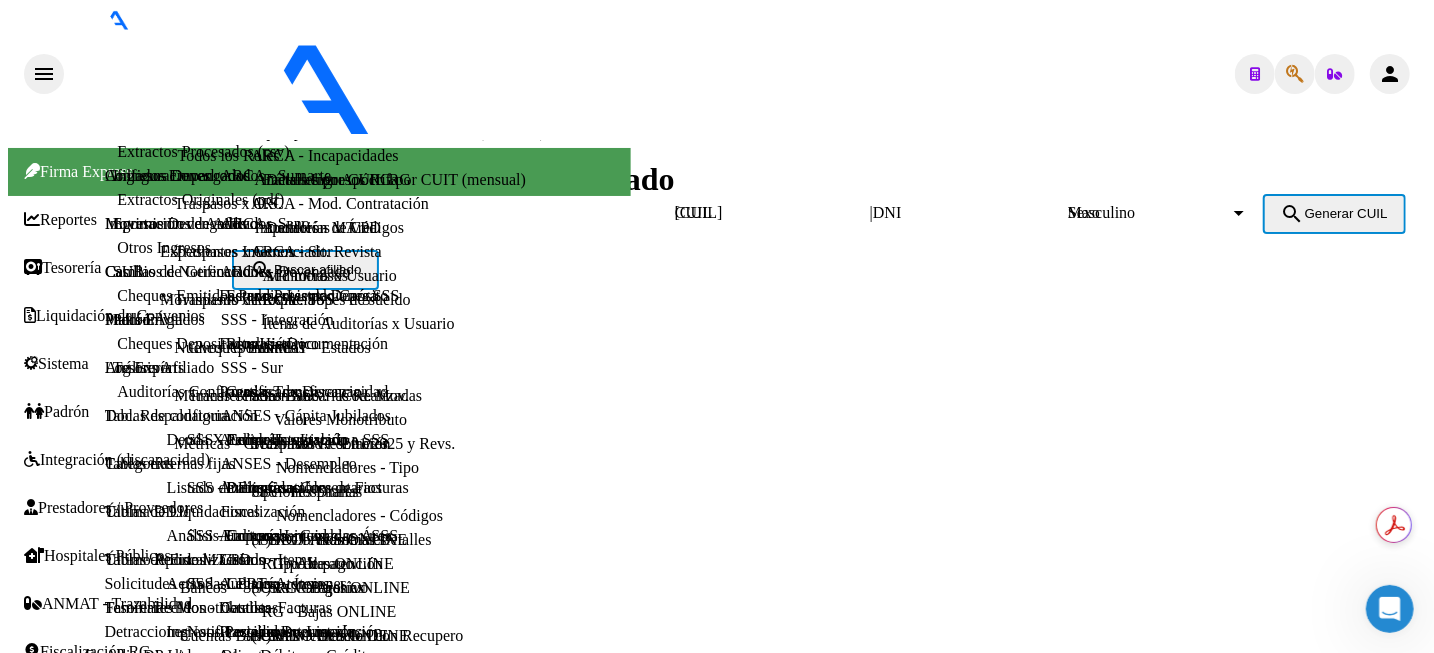drag, startPoint x: 600, startPoint y: 197, endPoint x: 467, endPoint y: 163, distance: 137.2771 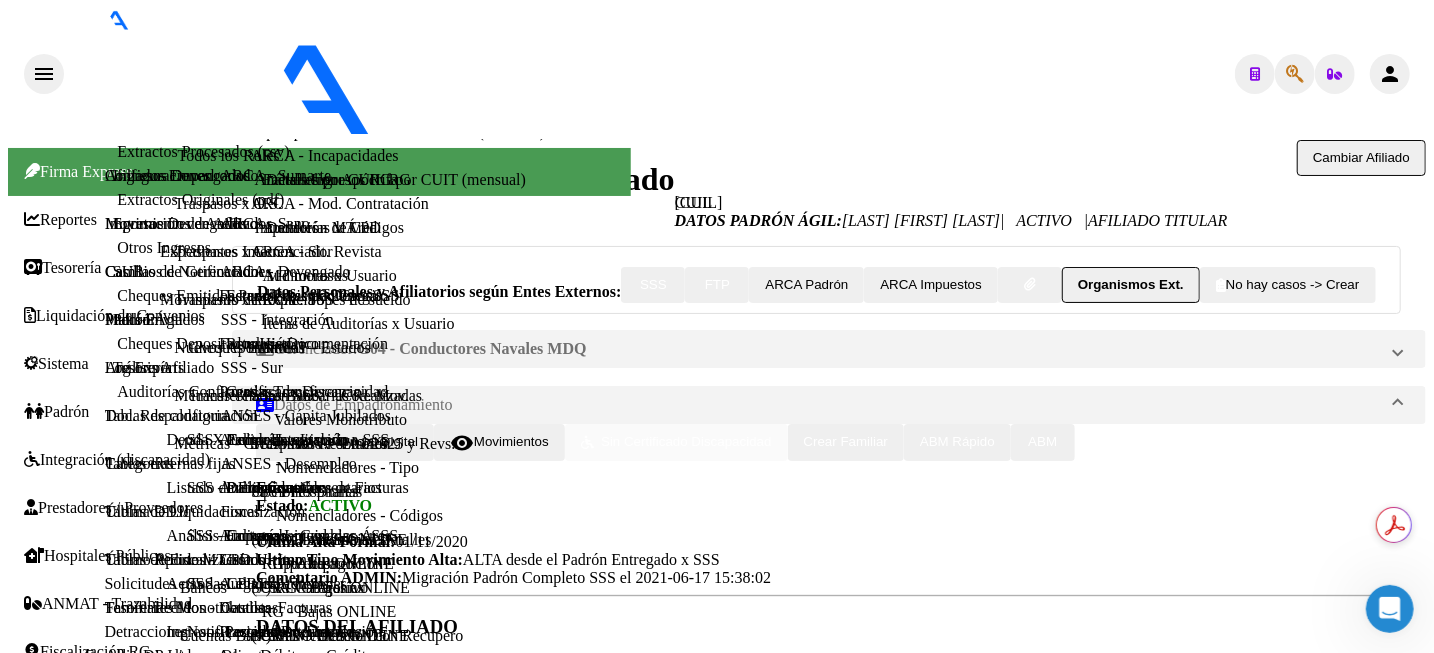 scroll, scrollTop: 1213, scrollLeft: 0, axis: vertical 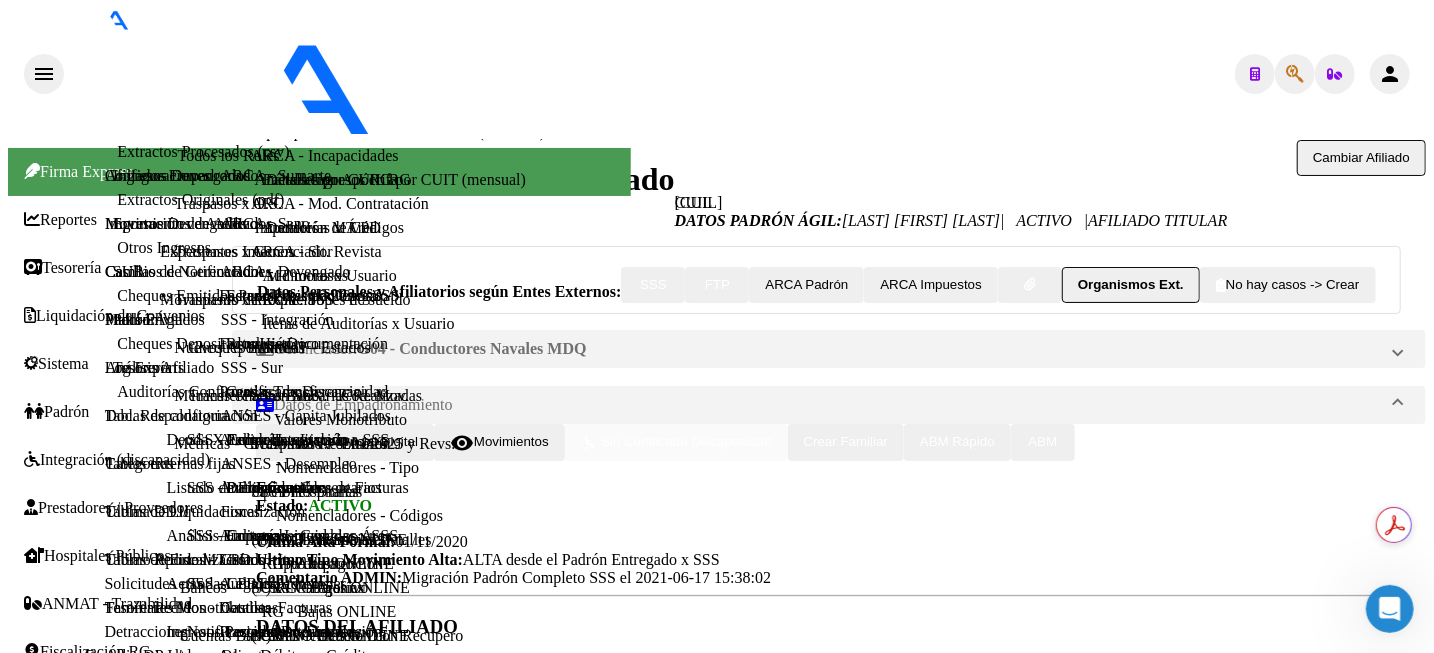 drag, startPoint x: 1431, startPoint y: 575, endPoint x: 1429, endPoint y: 552, distance: 23.086792 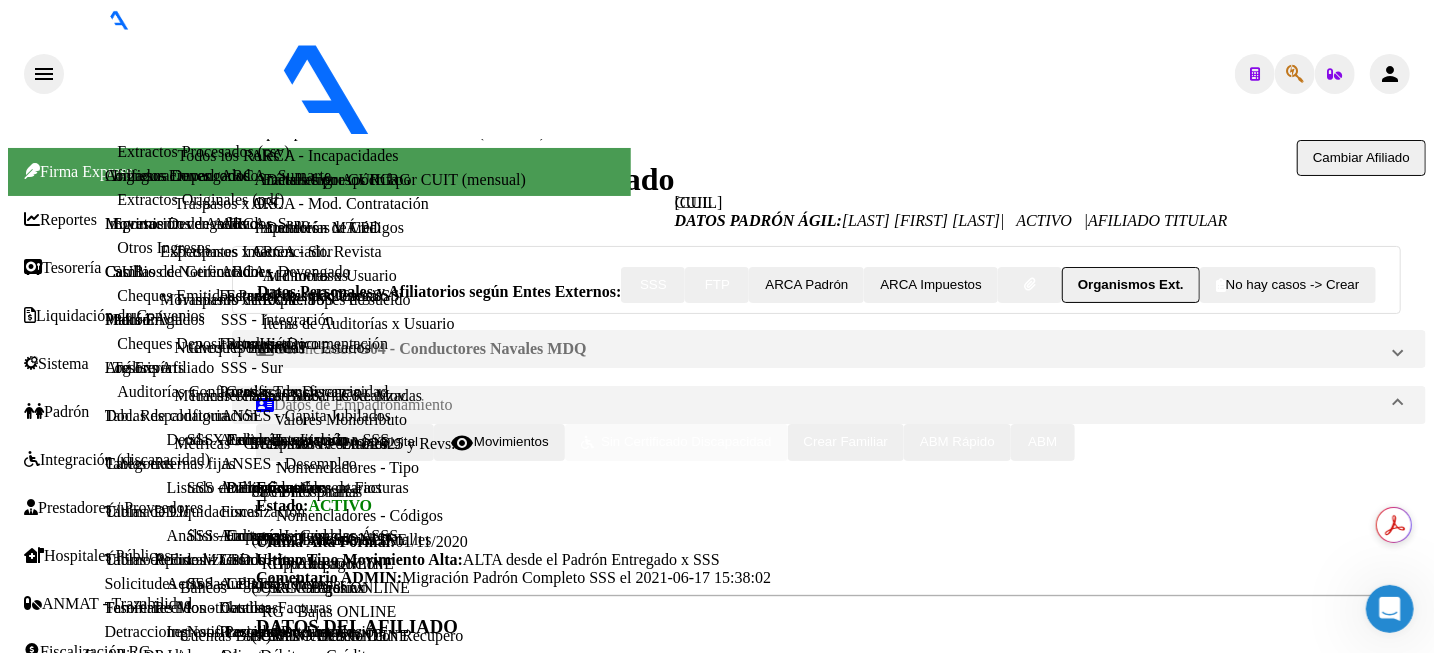 scroll, scrollTop: 2082, scrollLeft: 0, axis: vertical 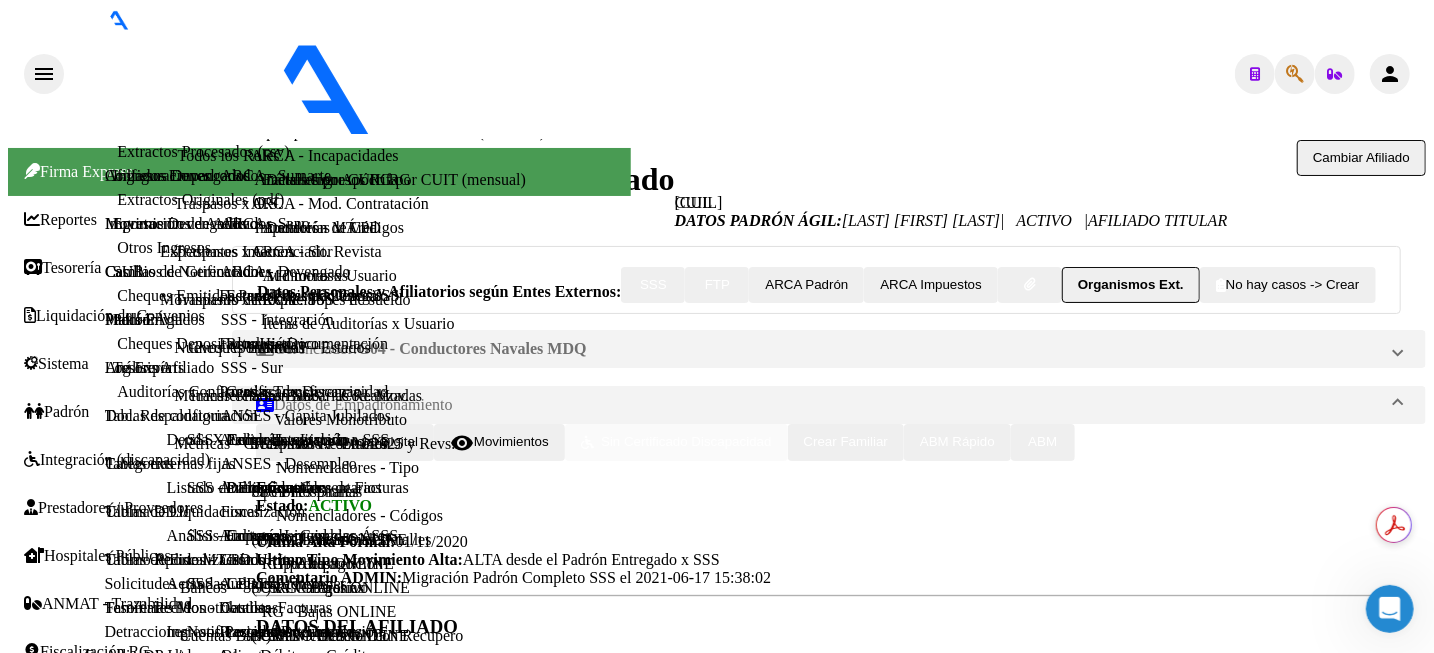 click at bounding box center [1382, 1469] 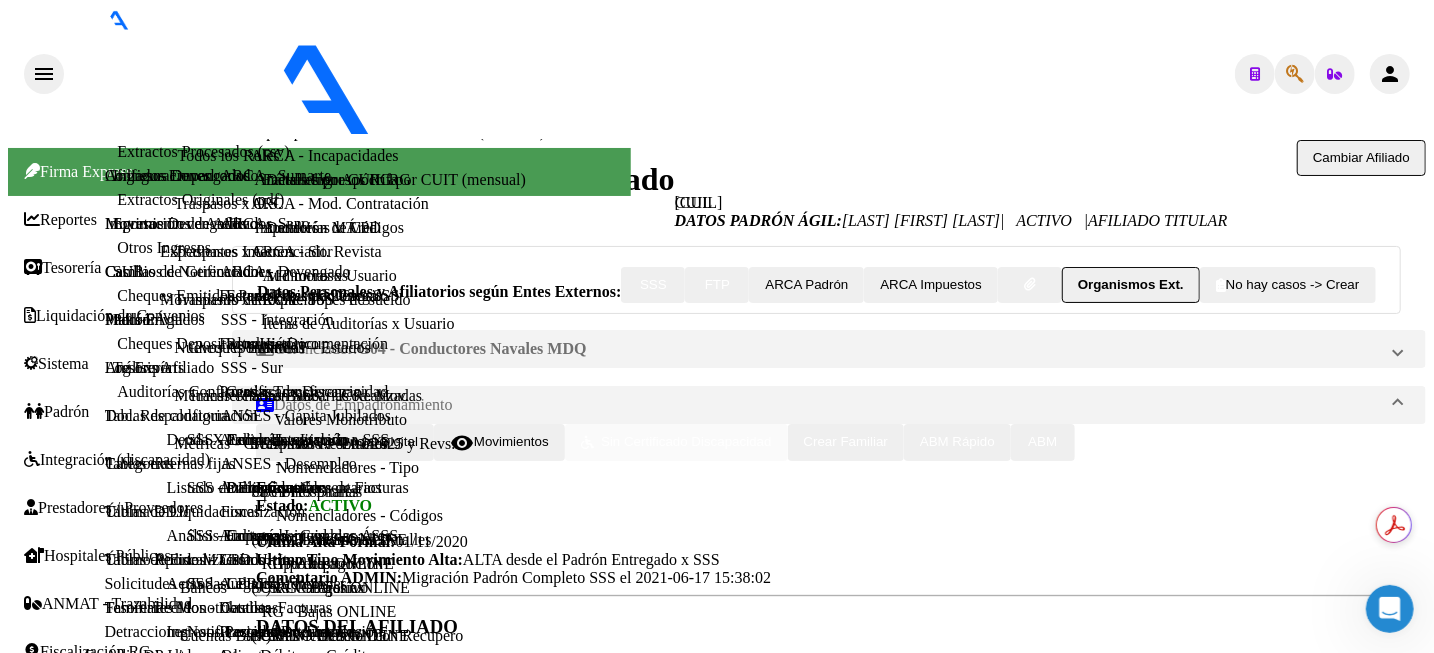 click at bounding box center [274, 1469] 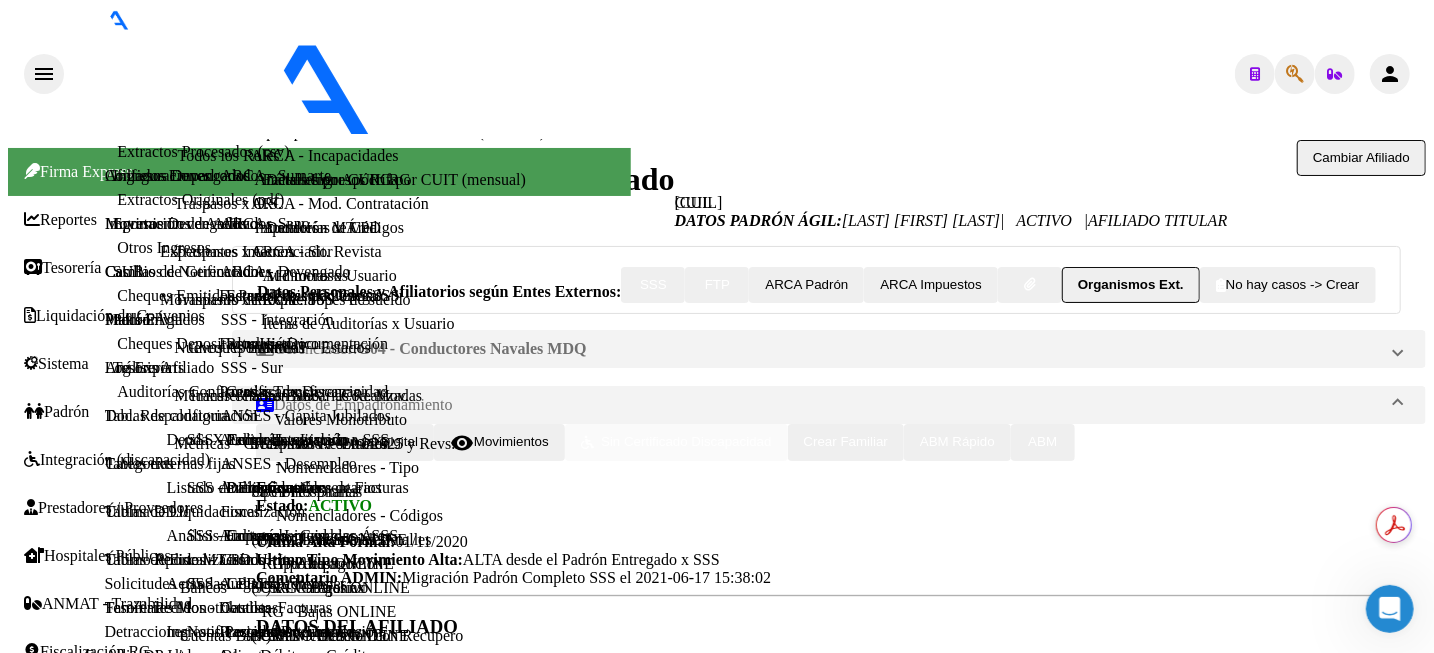 scroll, scrollTop: 500, scrollLeft: 0, axis: vertical 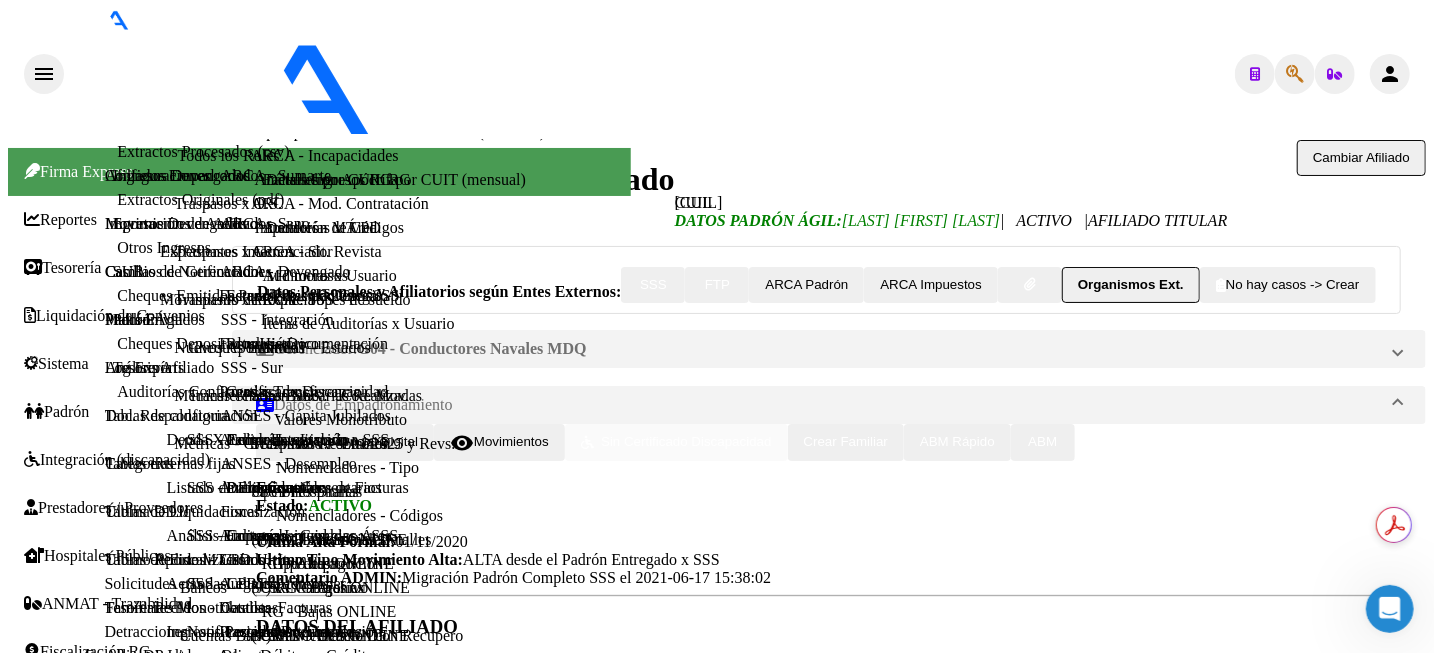 copy on "[LAST] [FIRST] [LAST]" 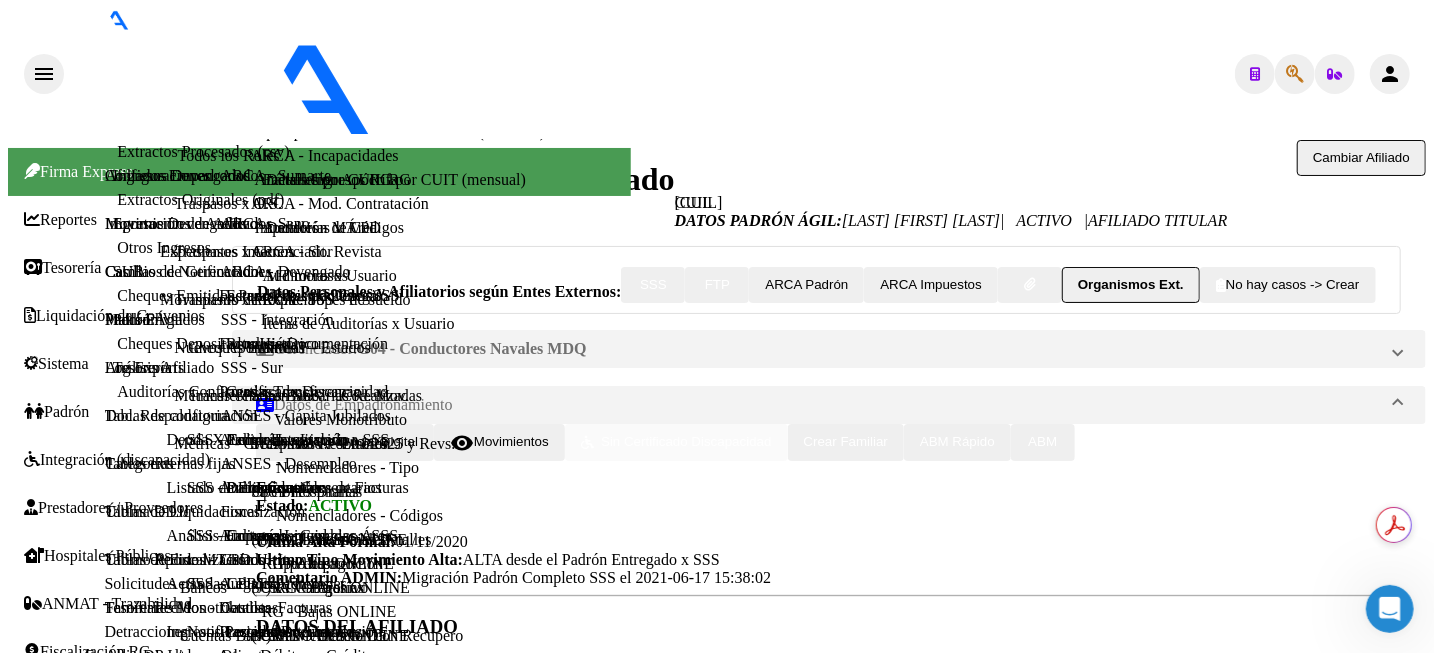 copy on "[LAST] [FIRST] [LAST]" 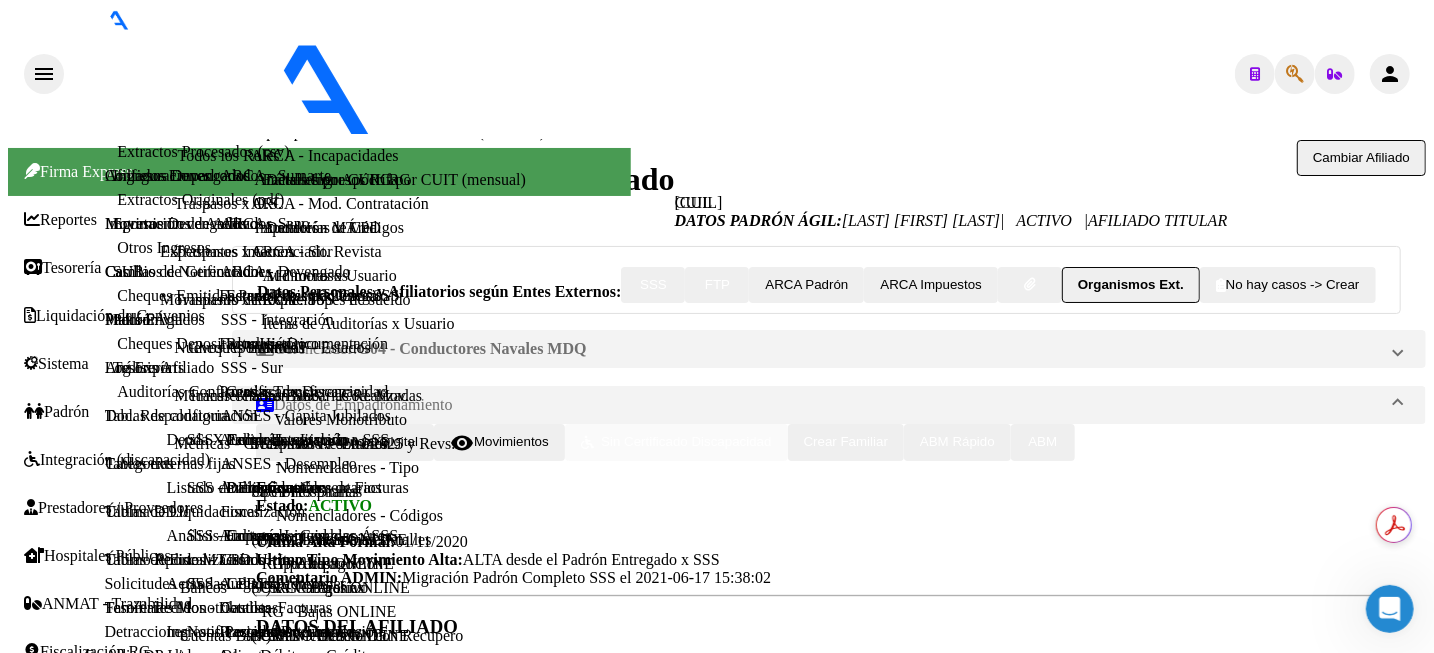 click on "Cambiar Afiliado" 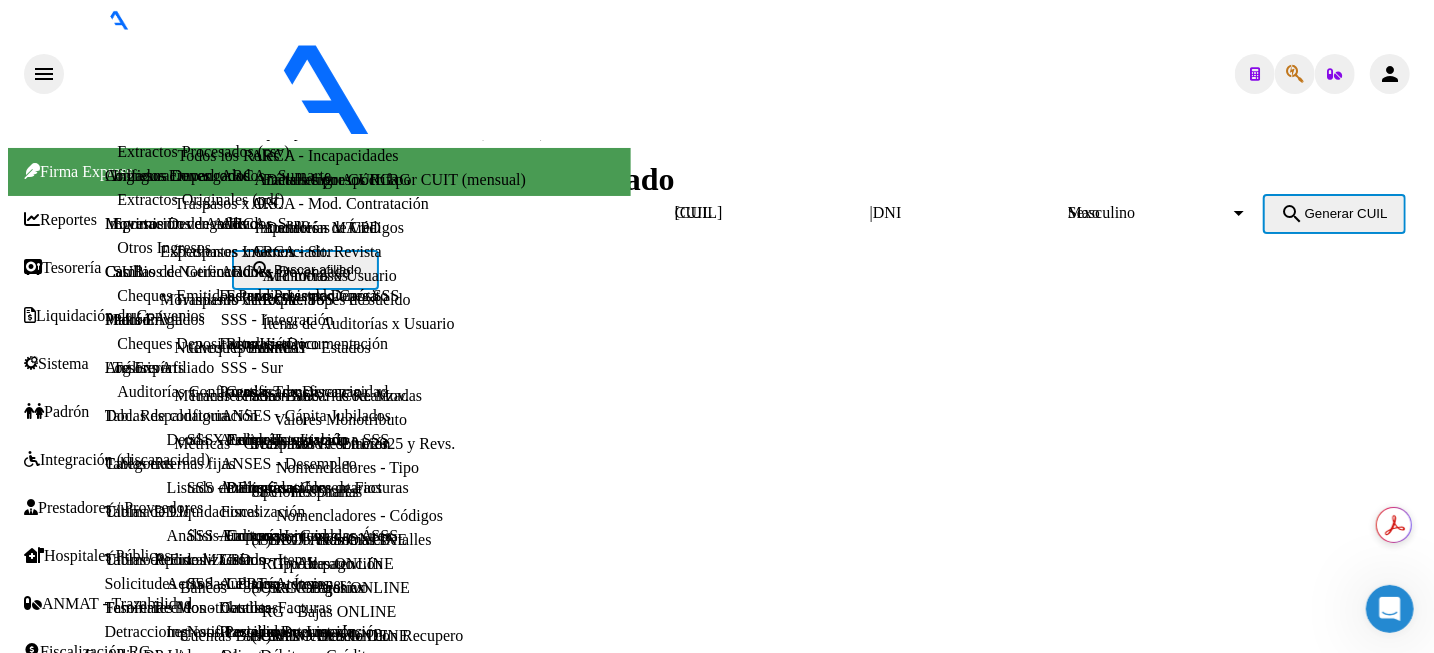 click on "[NUMBER]" at bounding box center [963, 213] 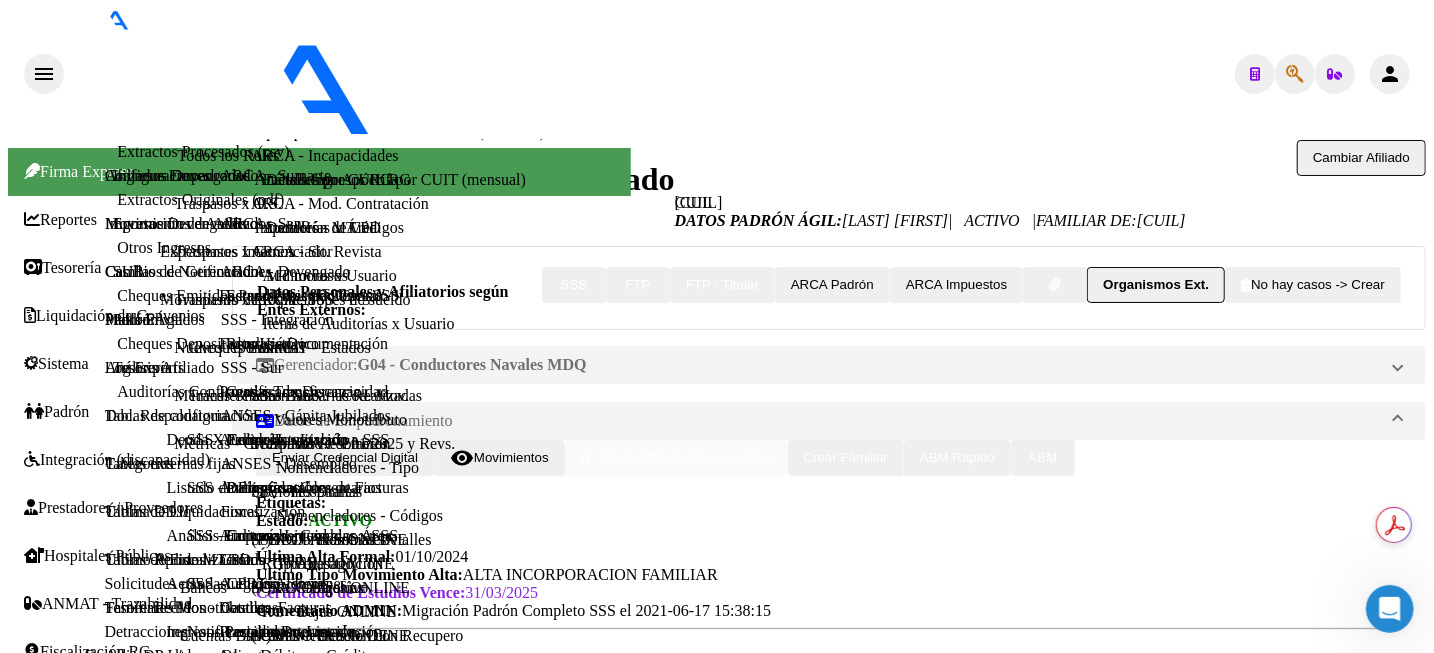 scroll, scrollTop: 500, scrollLeft: 0, axis: vertical 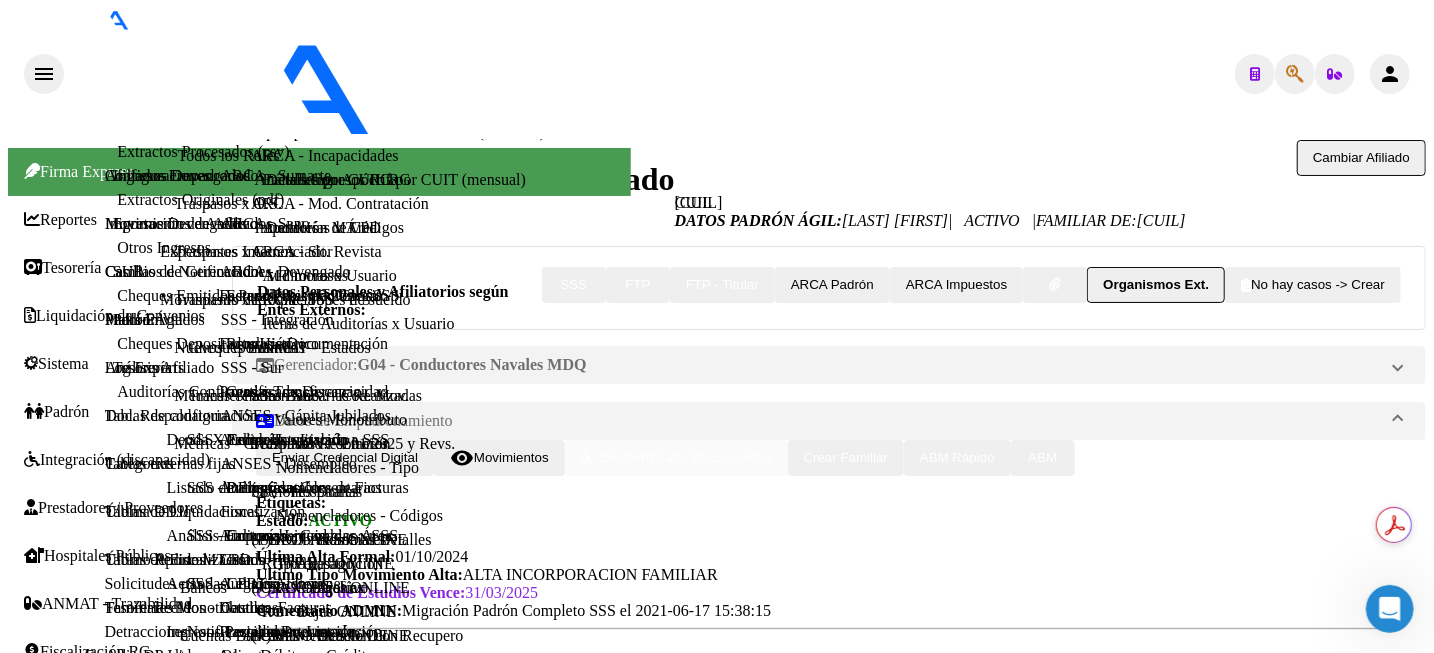 drag, startPoint x: 873, startPoint y: 233, endPoint x: 745, endPoint y: 234, distance: 128.0039 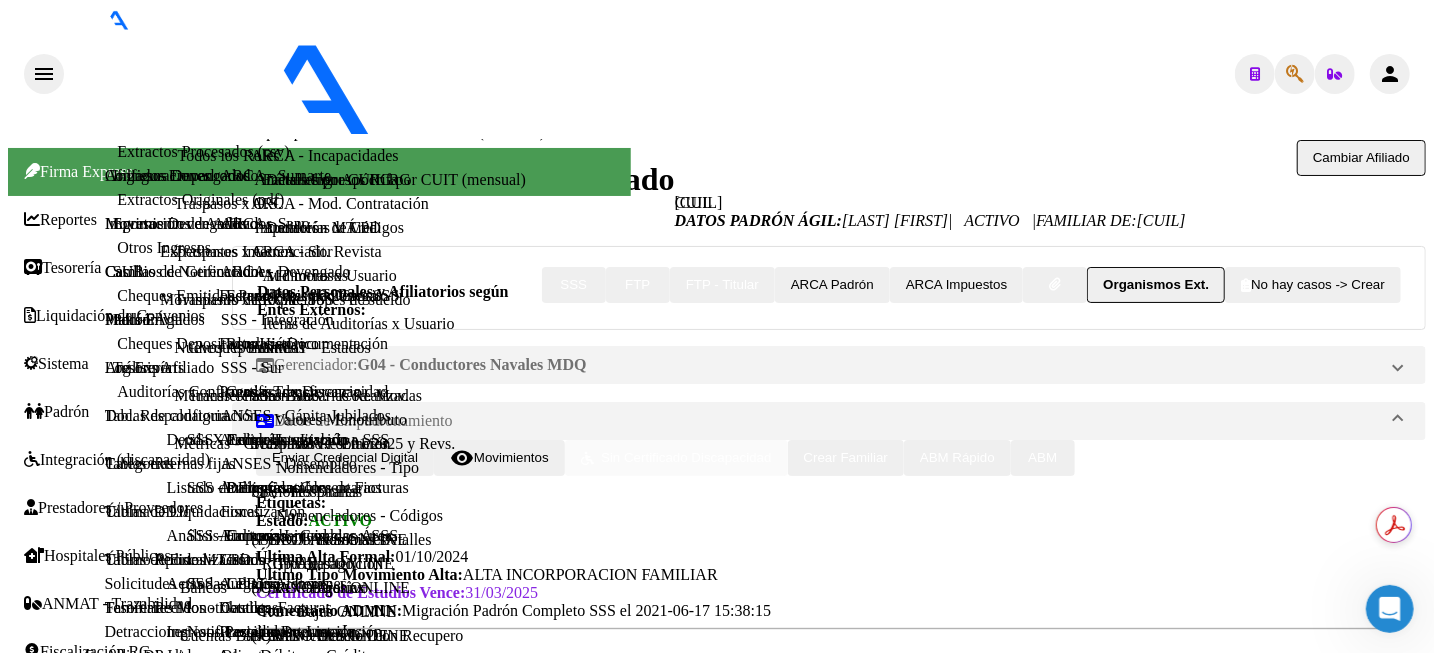 copy on "[CUIL]" 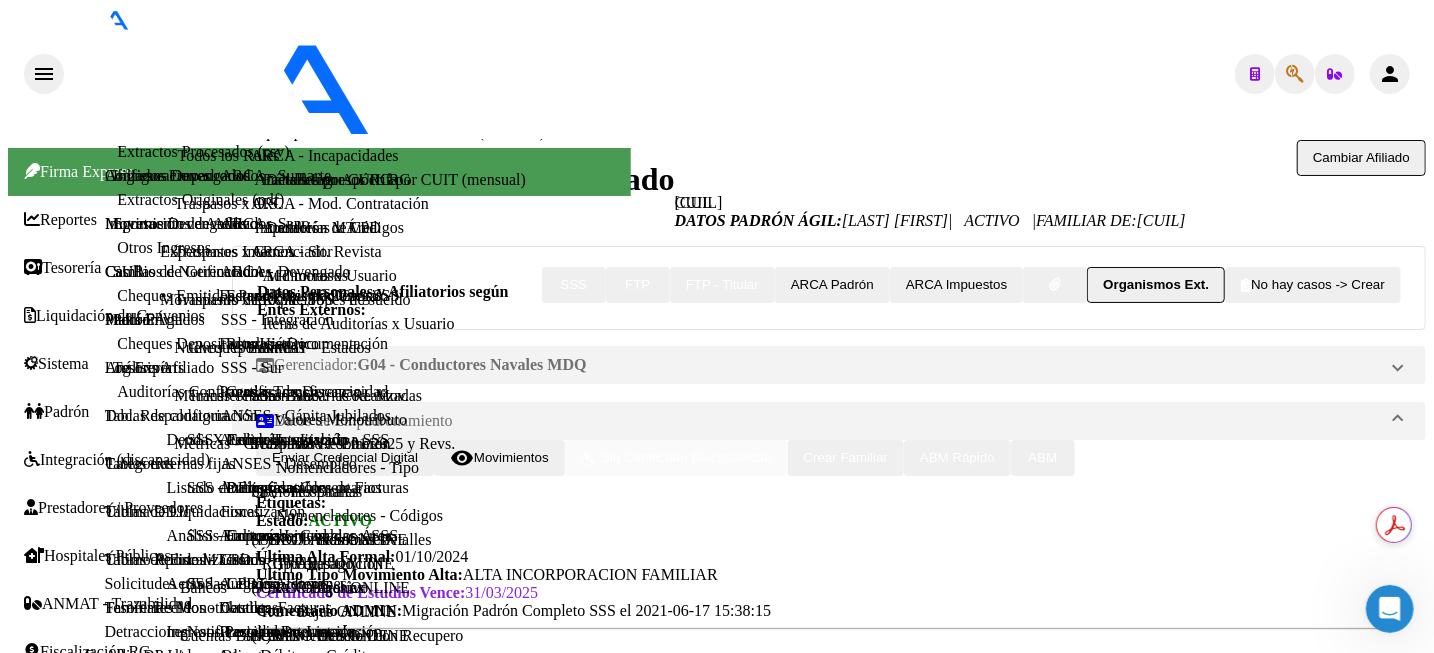 scroll, scrollTop: 0, scrollLeft: 0, axis: both 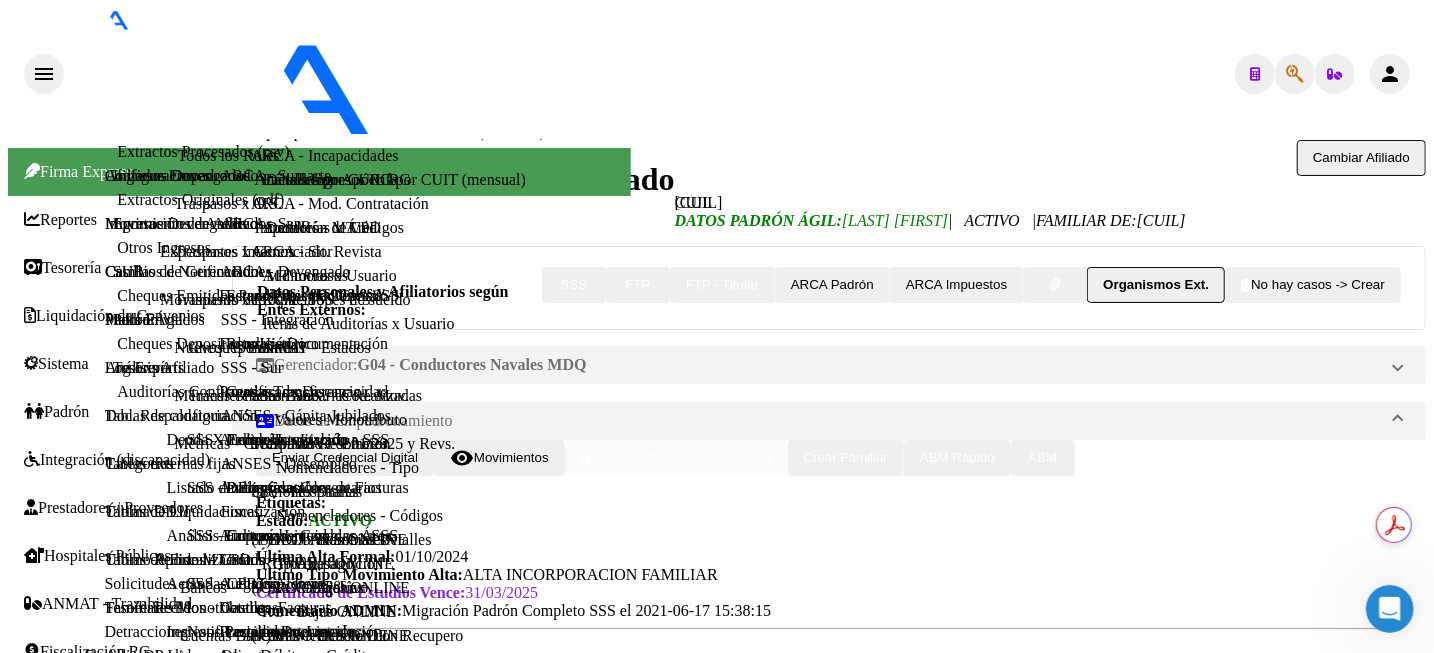 drag, startPoint x: 411, startPoint y: 233, endPoint x: 538, endPoint y: 230, distance: 127.03543 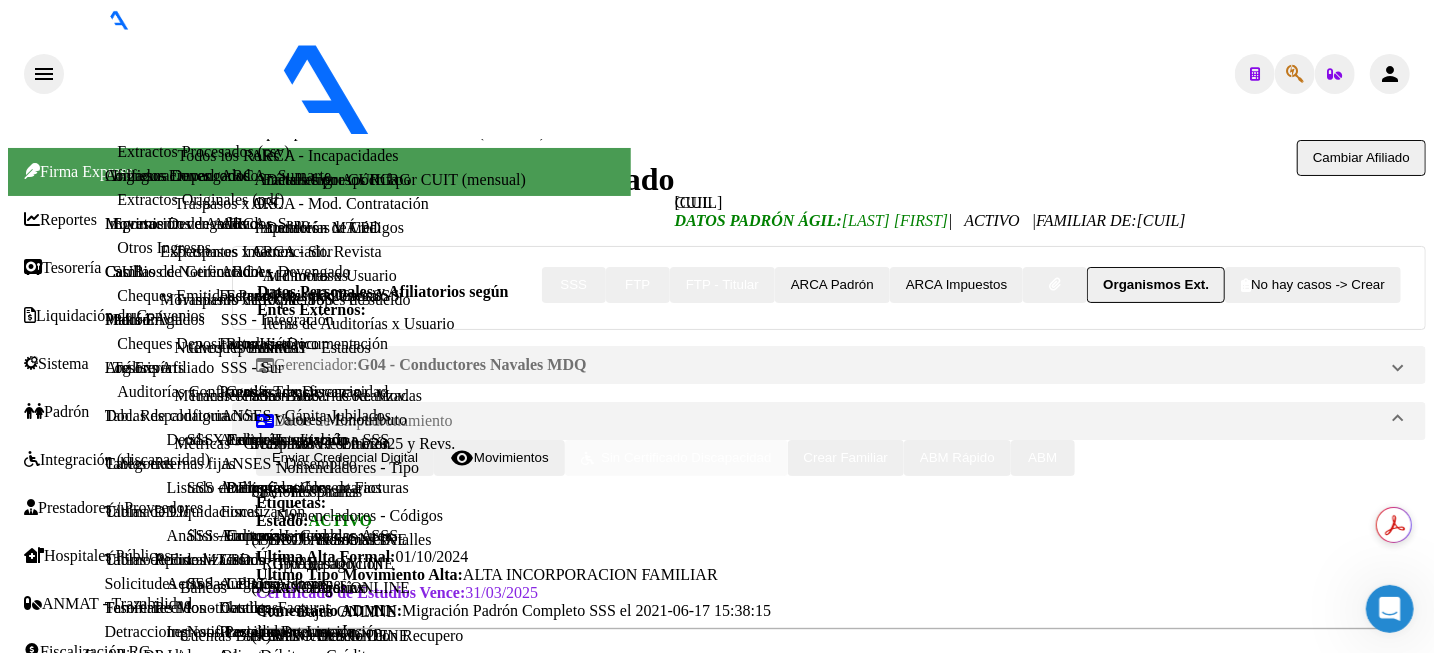 copy on "[LAST] [FIRST]" 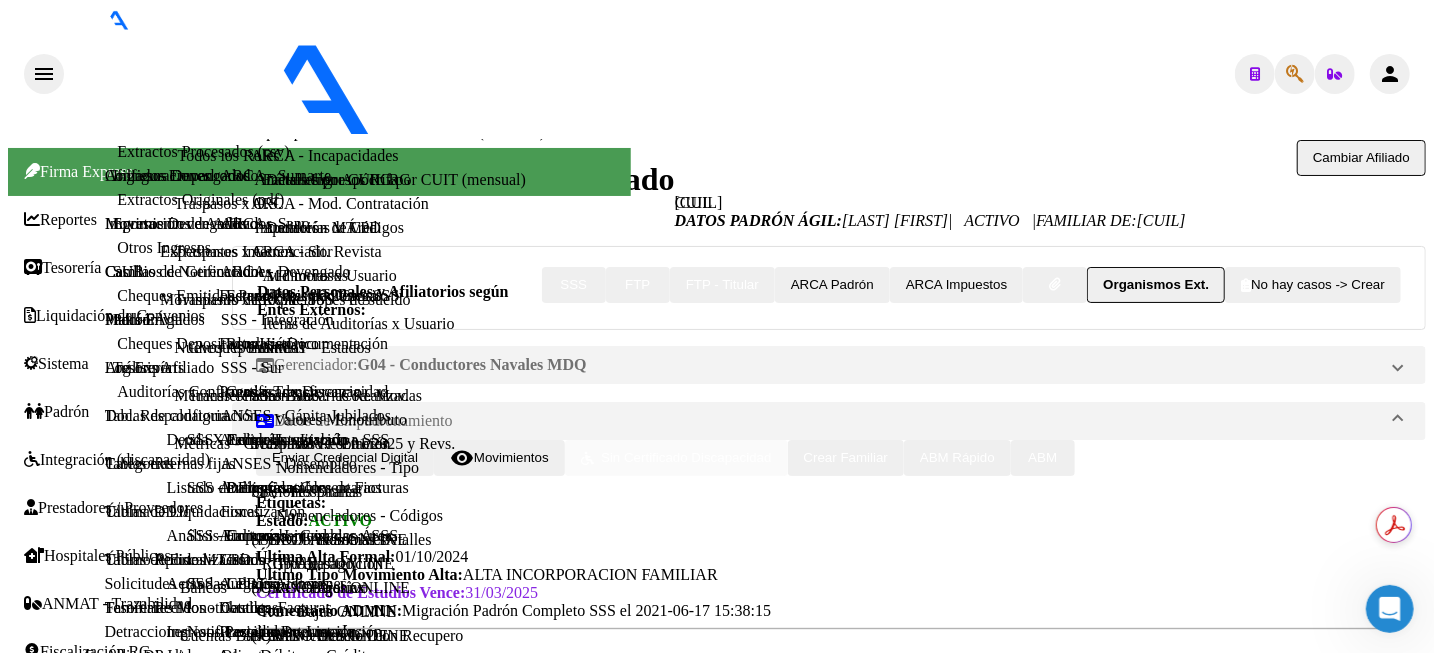 scroll, scrollTop: 1250, scrollLeft: 0, axis: vertical 